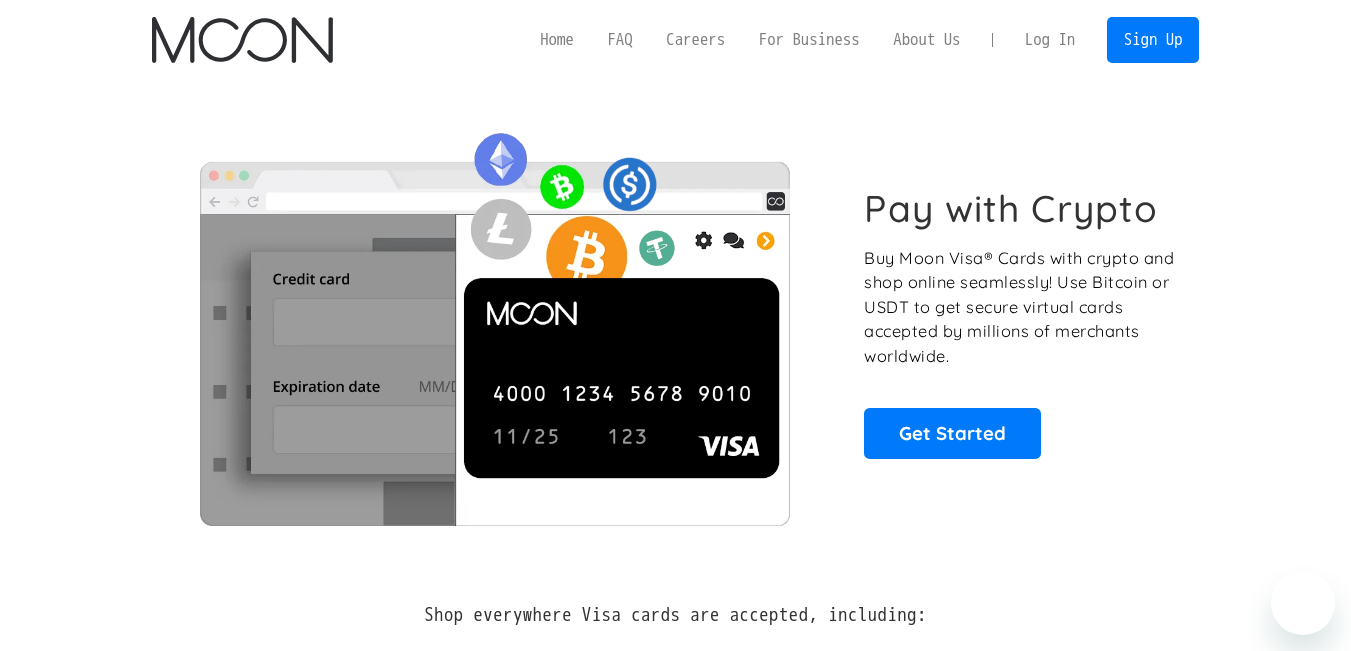 click on "Sign Up" at bounding box center (1153, 39) 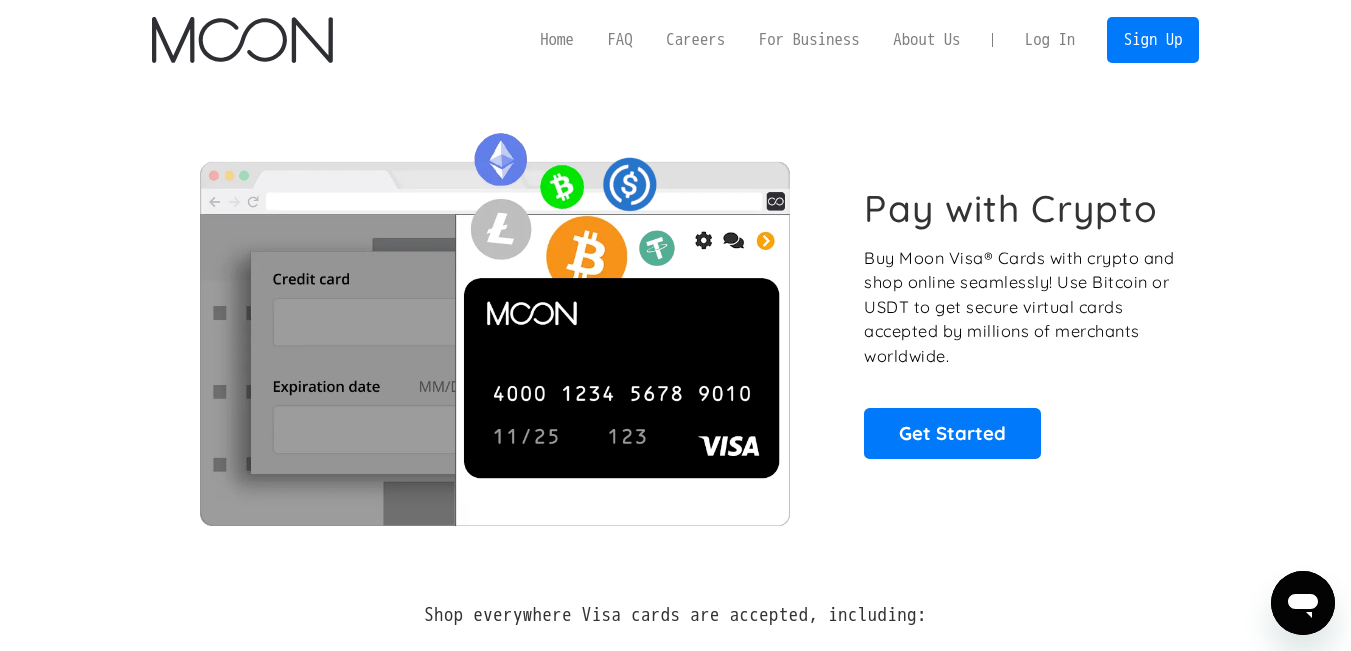scroll, scrollTop: 0, scrollLeft: 0, axis: both 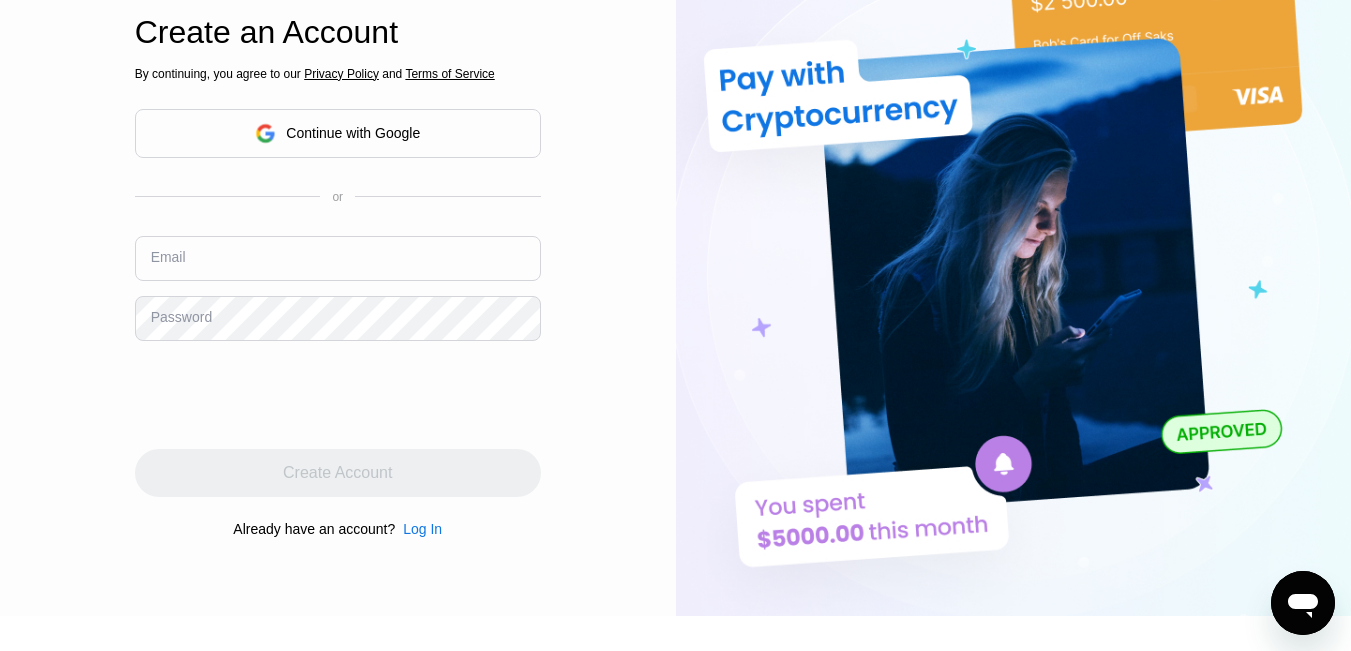 click at bounding box center (338, 258) 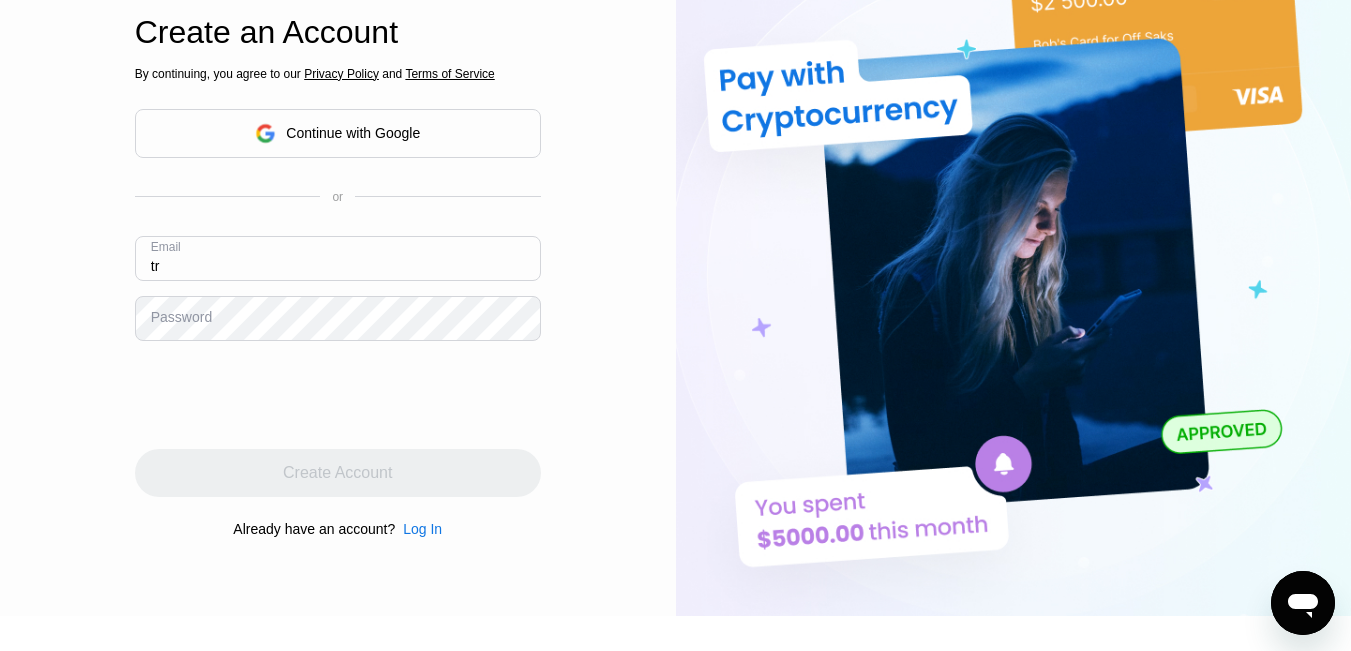type on "t" 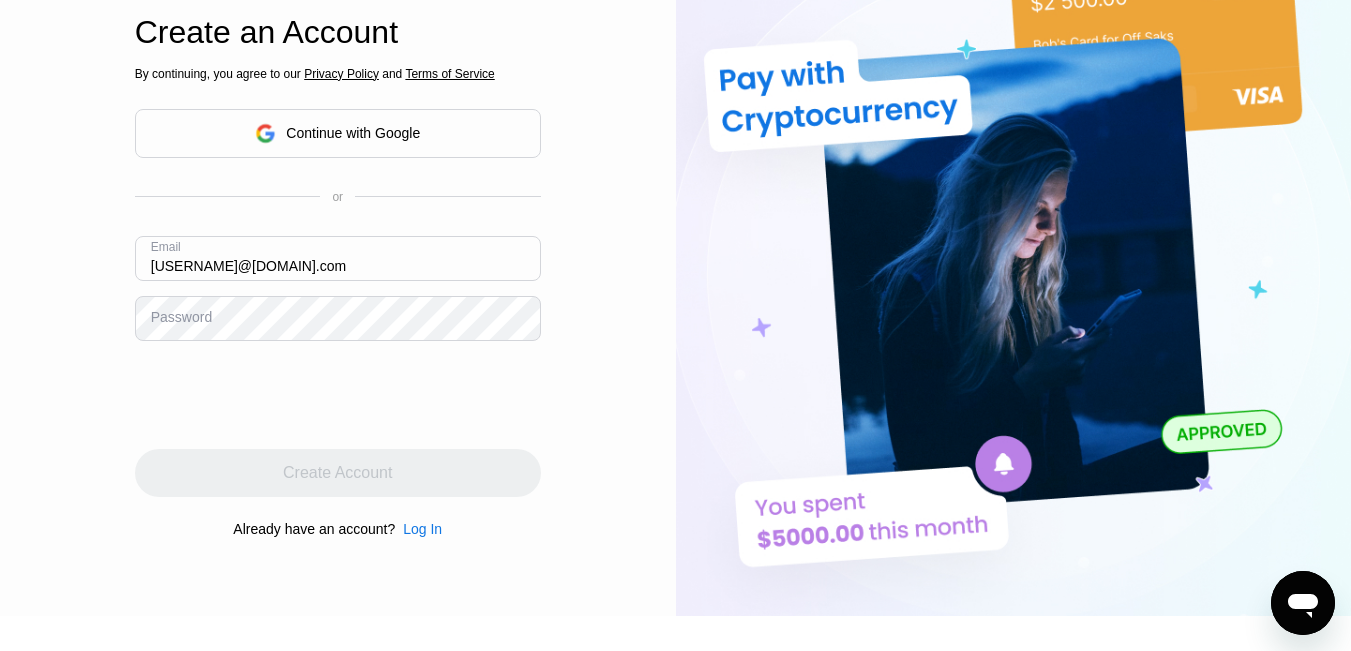 type on "thomastinson212@gmail.com" 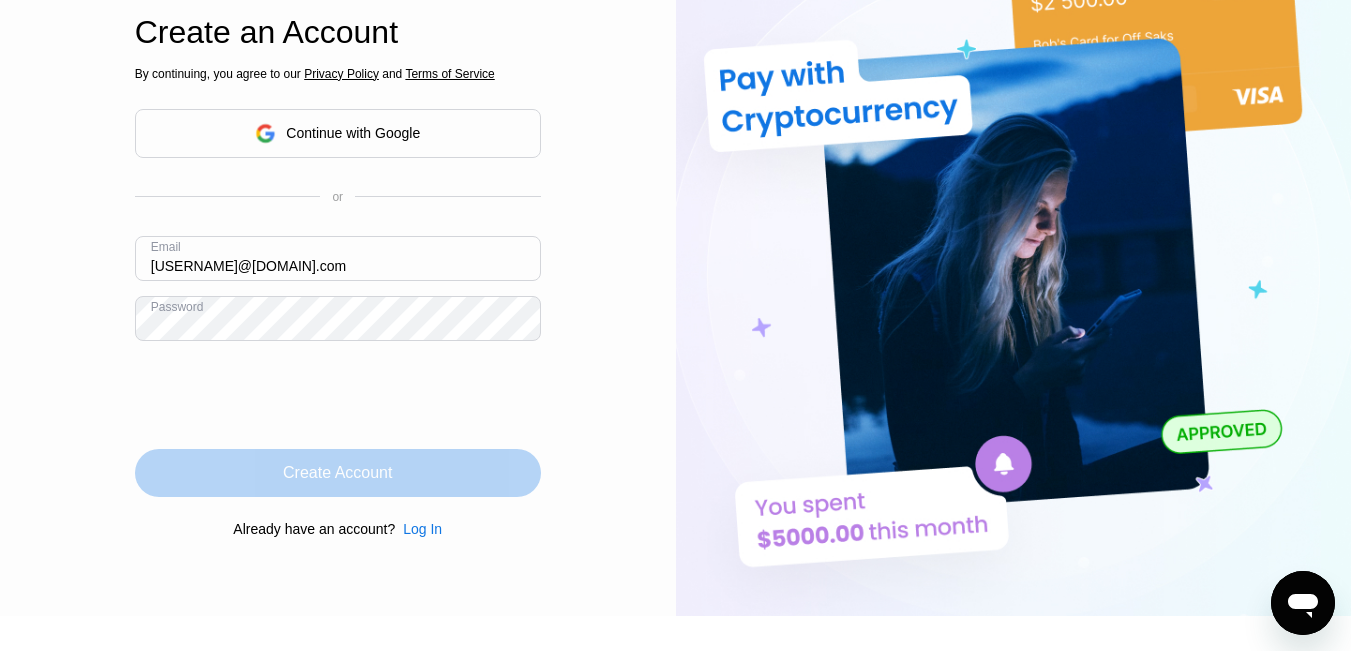 click on "Create Account" at bounding box center [337, 473] 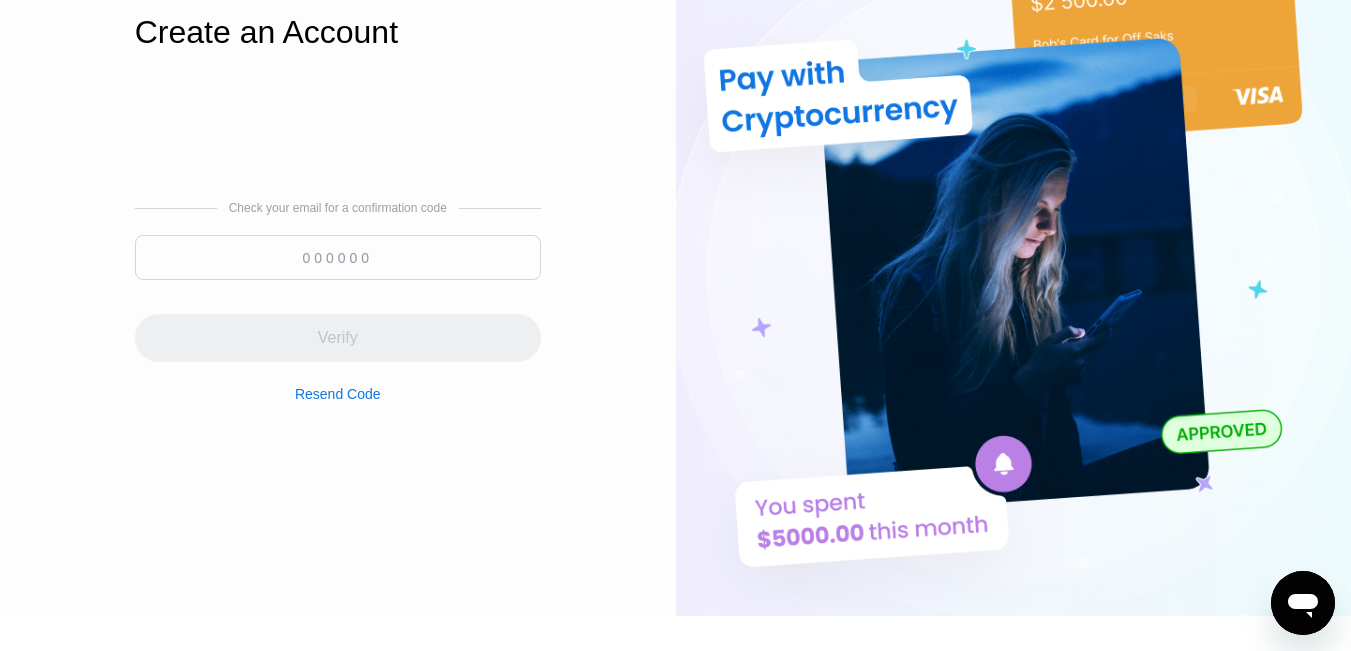 scroll, scrollTop: 0, scrollLeft: 0, axis: both 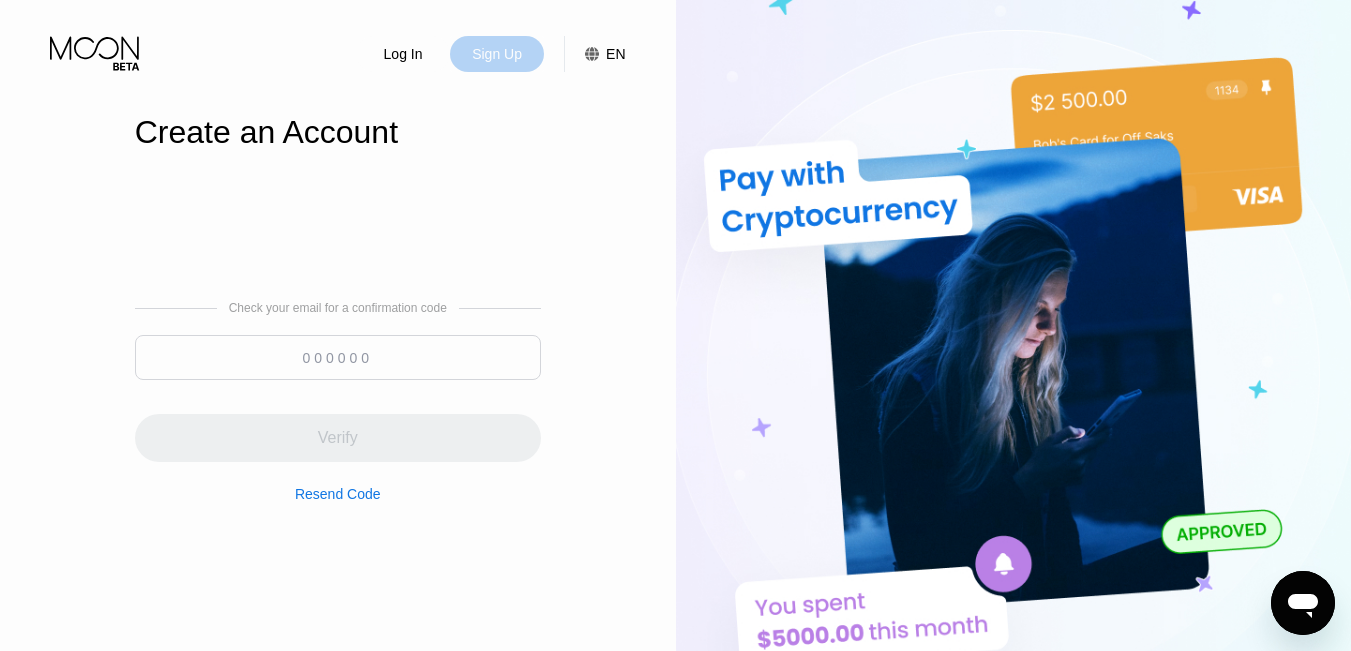 click on "Sign Up" at bounding box center [497, 54] 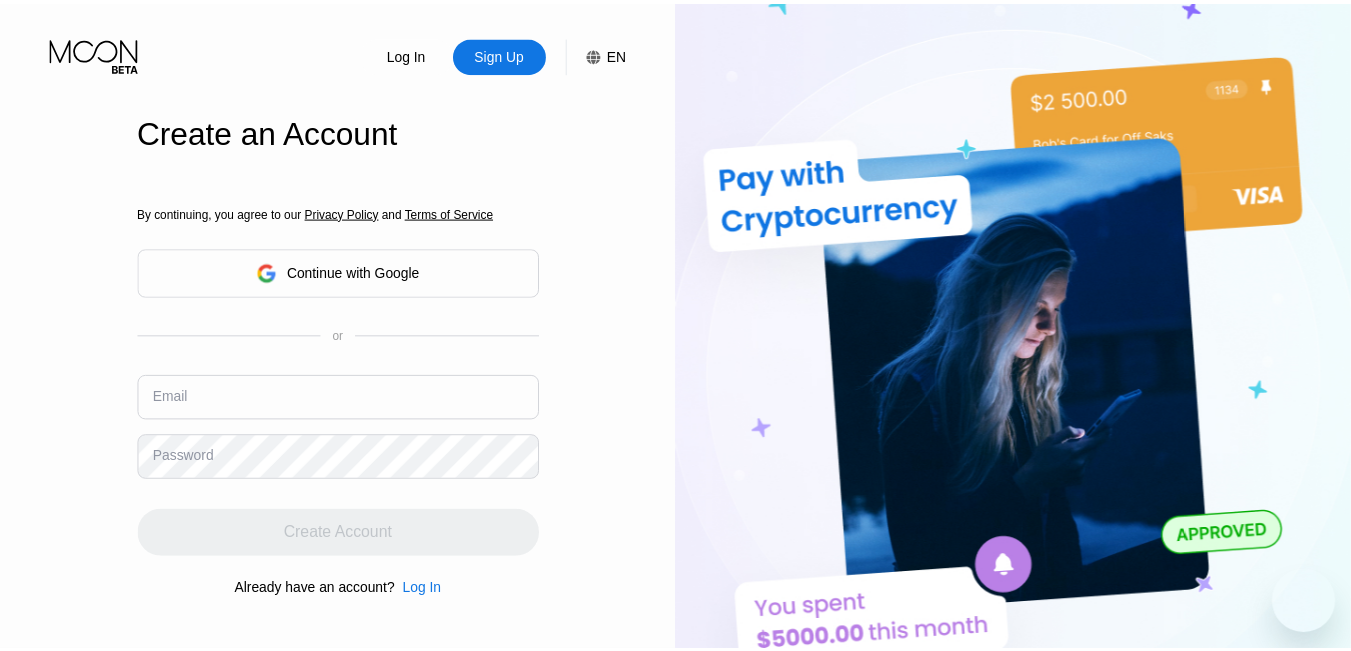 scroll, scrollTop: 0, scrollLeft: 0, axis: both 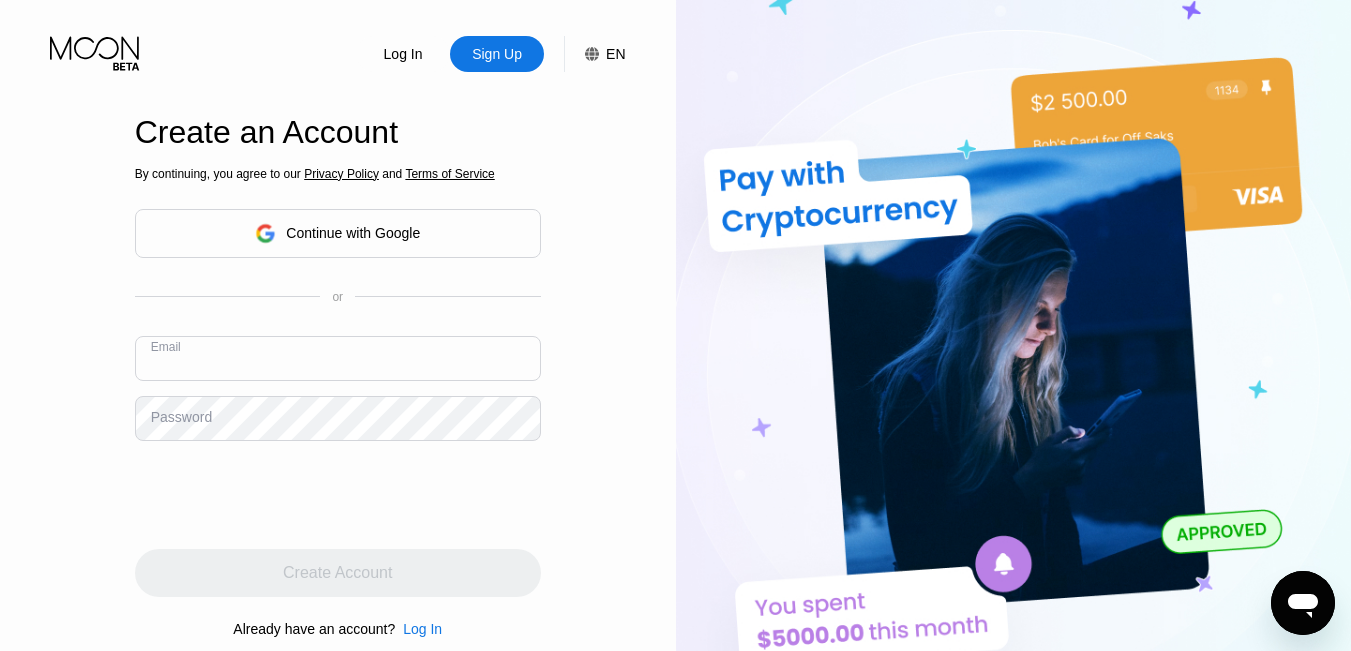 paste on "thomasstinson212@gmail.com" 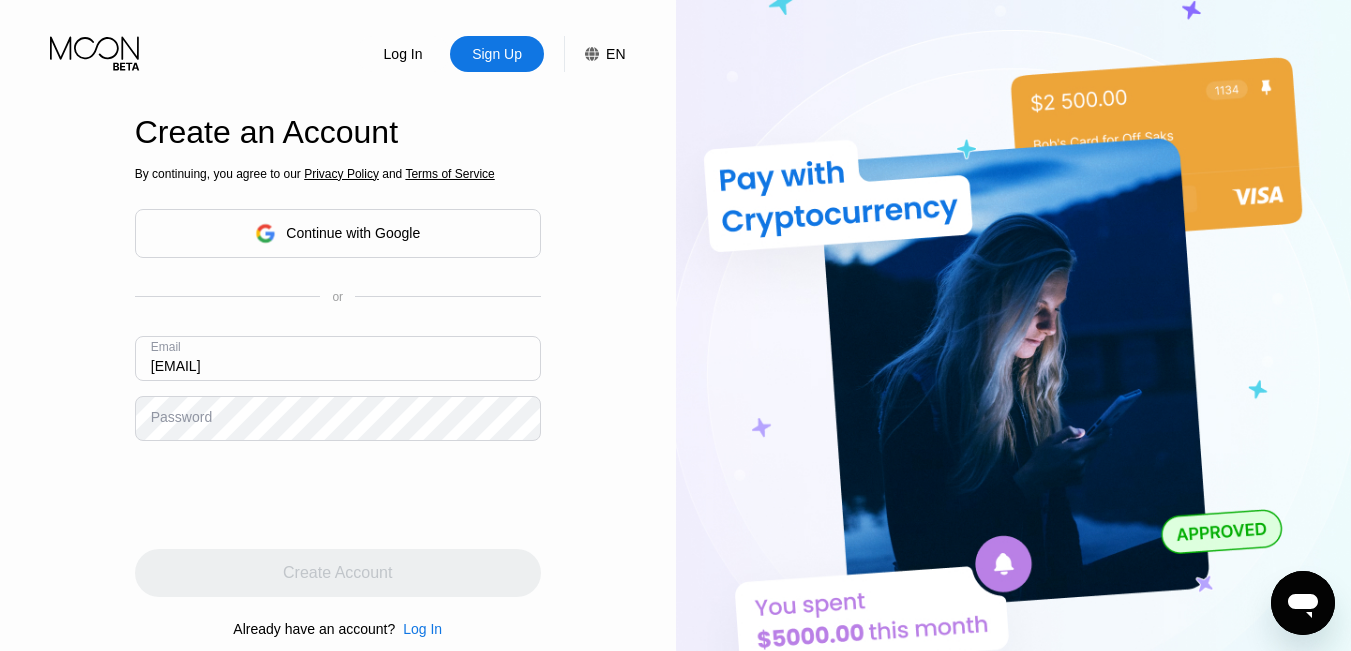 type on "thomasstinson212@gmail.com" 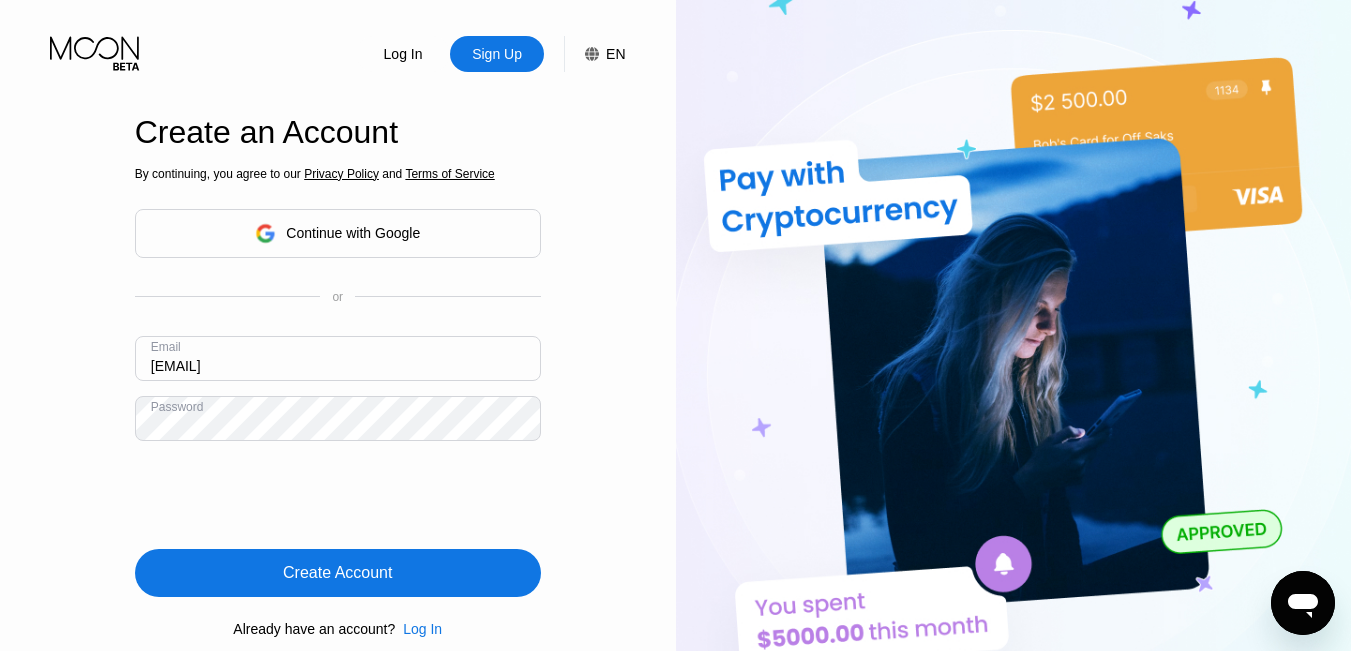click on "Create Account" at bounding box center (337, 573) 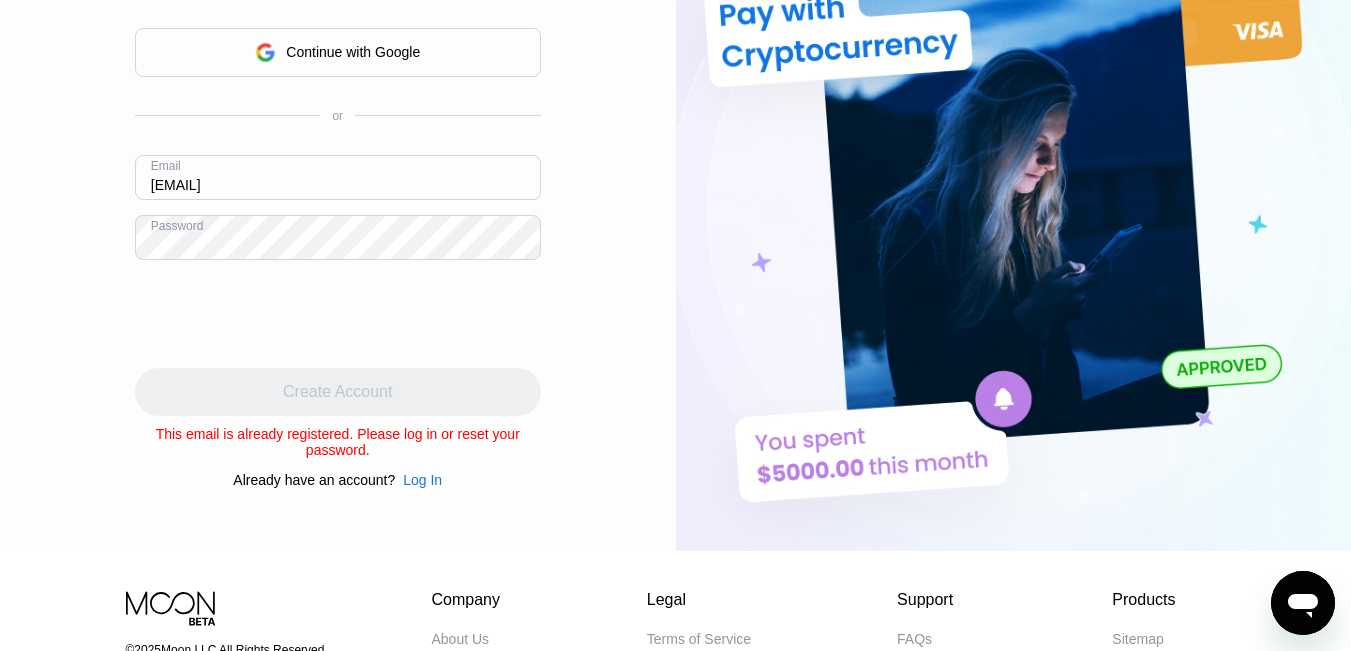 scroll, scrollTop: 200, scrollLeft: 0, axis: vertical 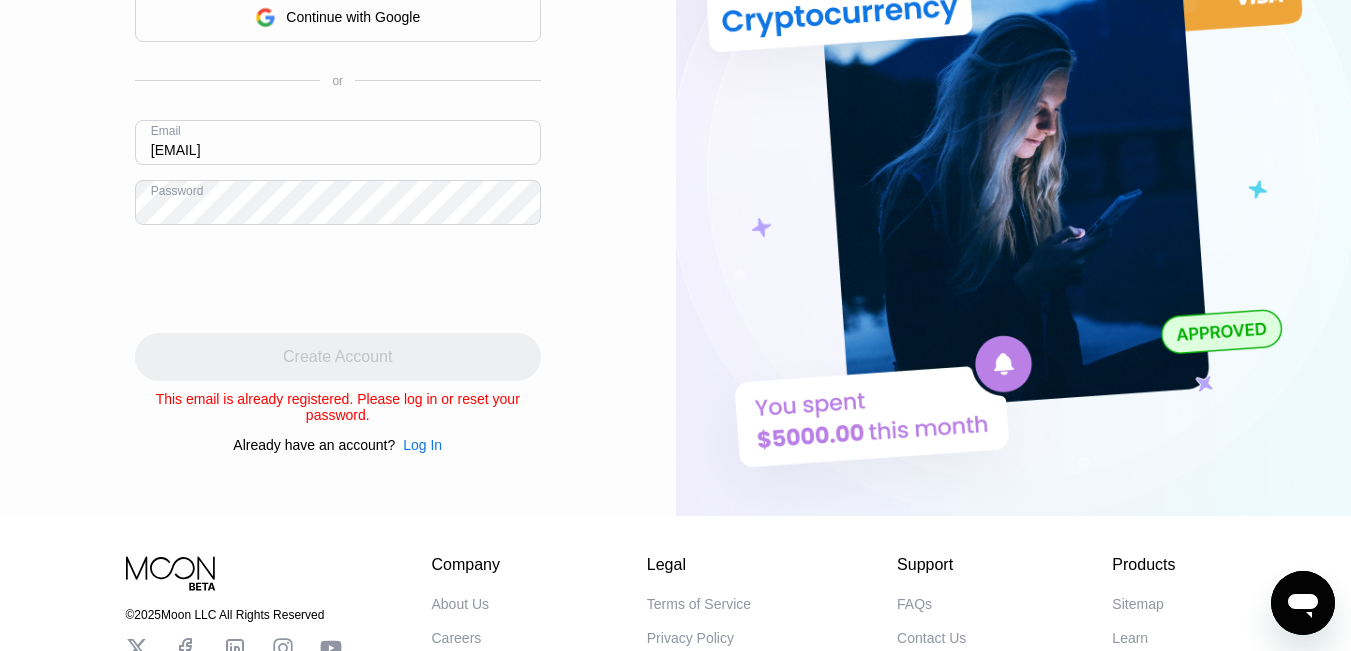 click on "Log In" at bounding box center (422, 445) 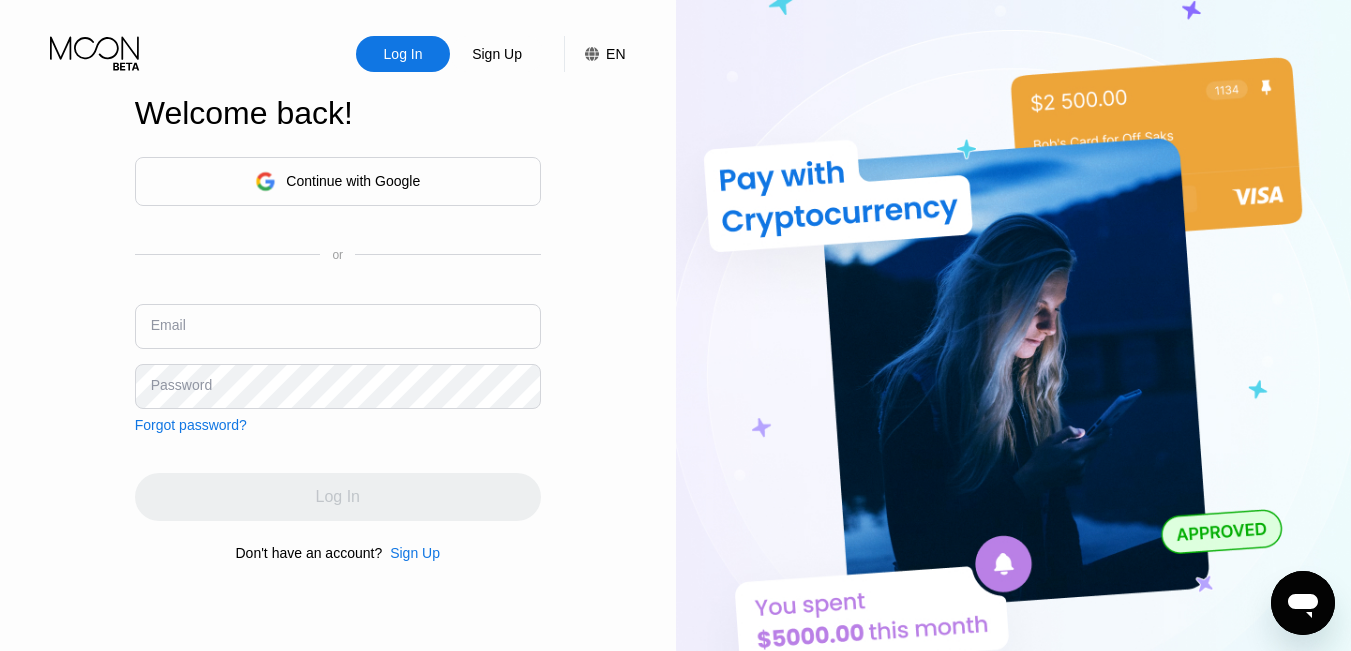 scroll, scrollTop: 0, scrollLeft: 0, axis: both 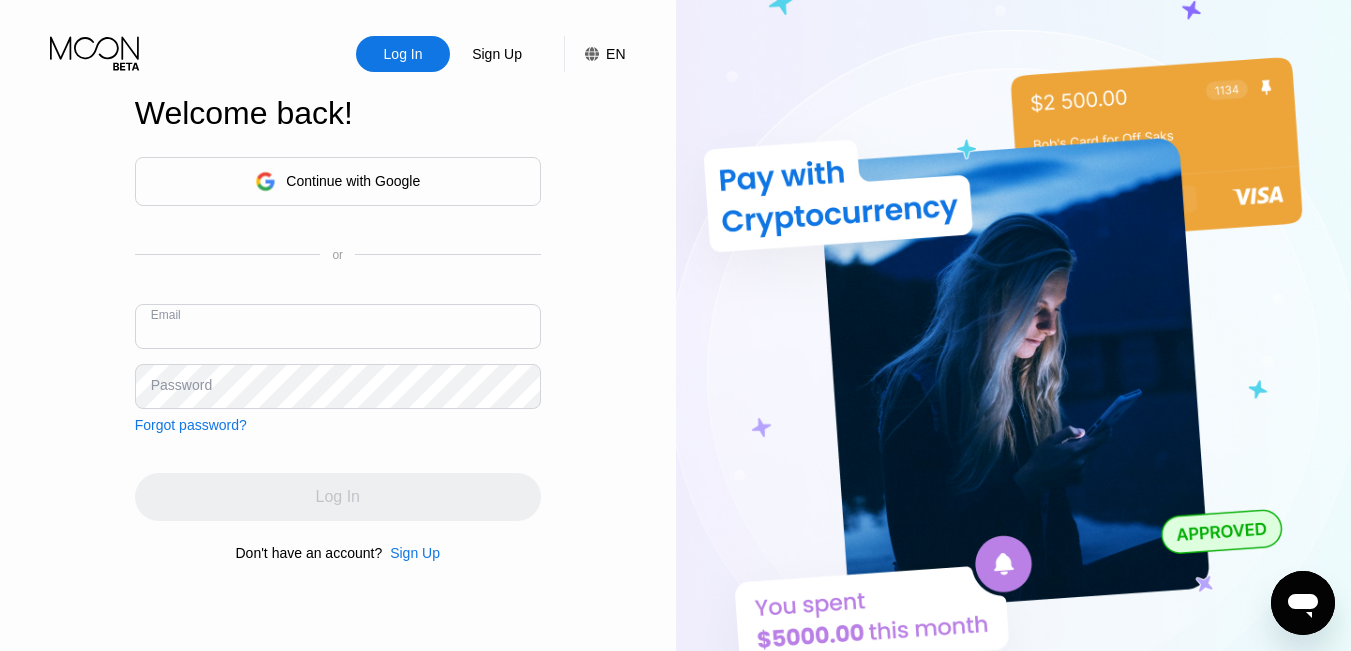 paste on "[EMAIL]" 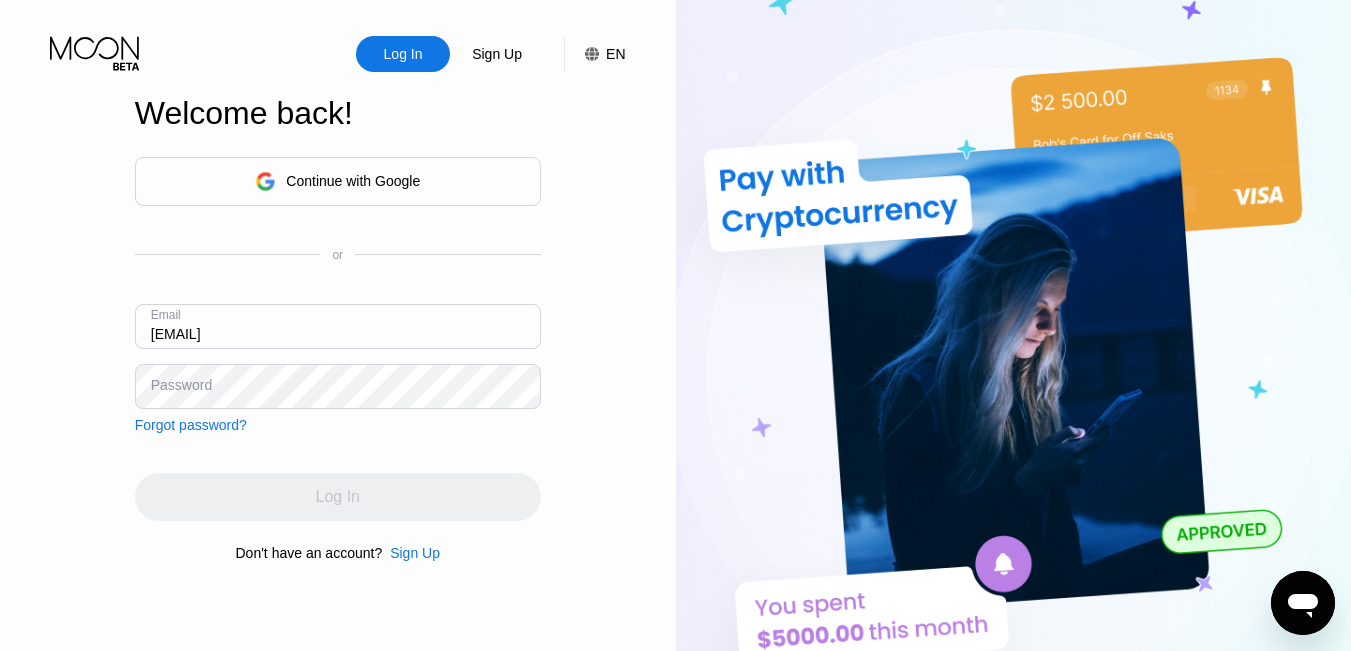 type on "[EMAIL]" 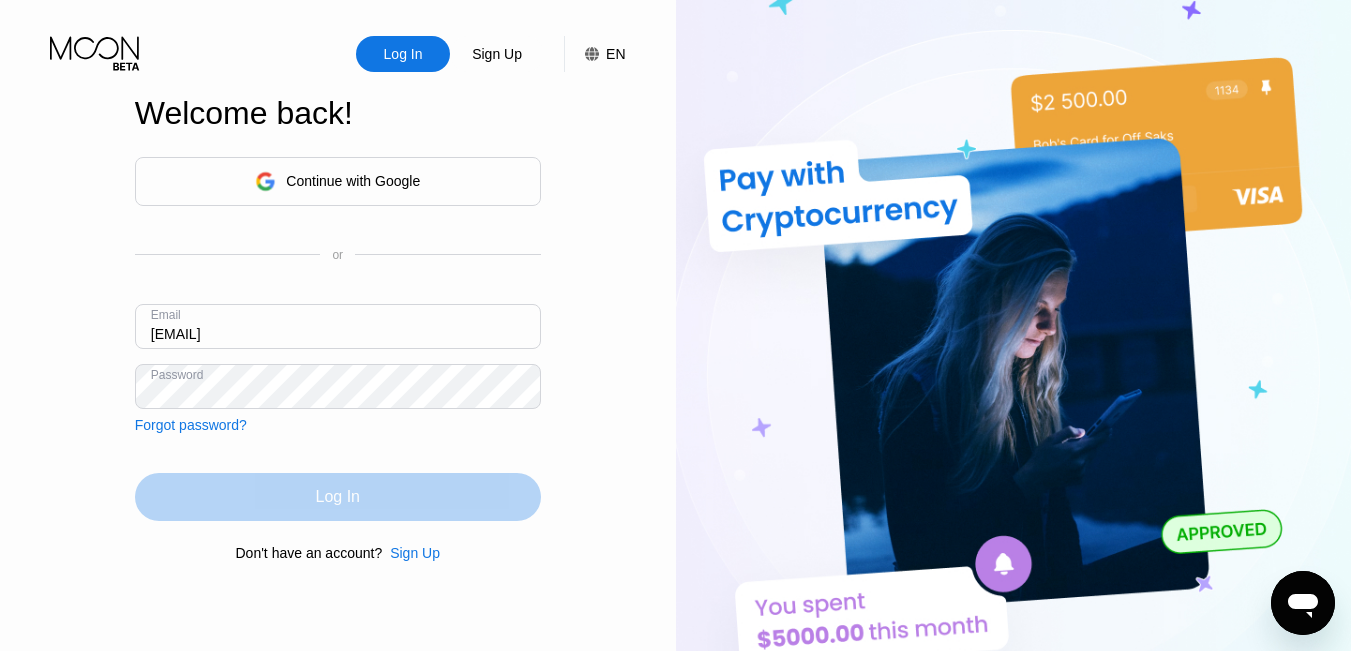 click on "Log In" at bounding box center [338, 497] 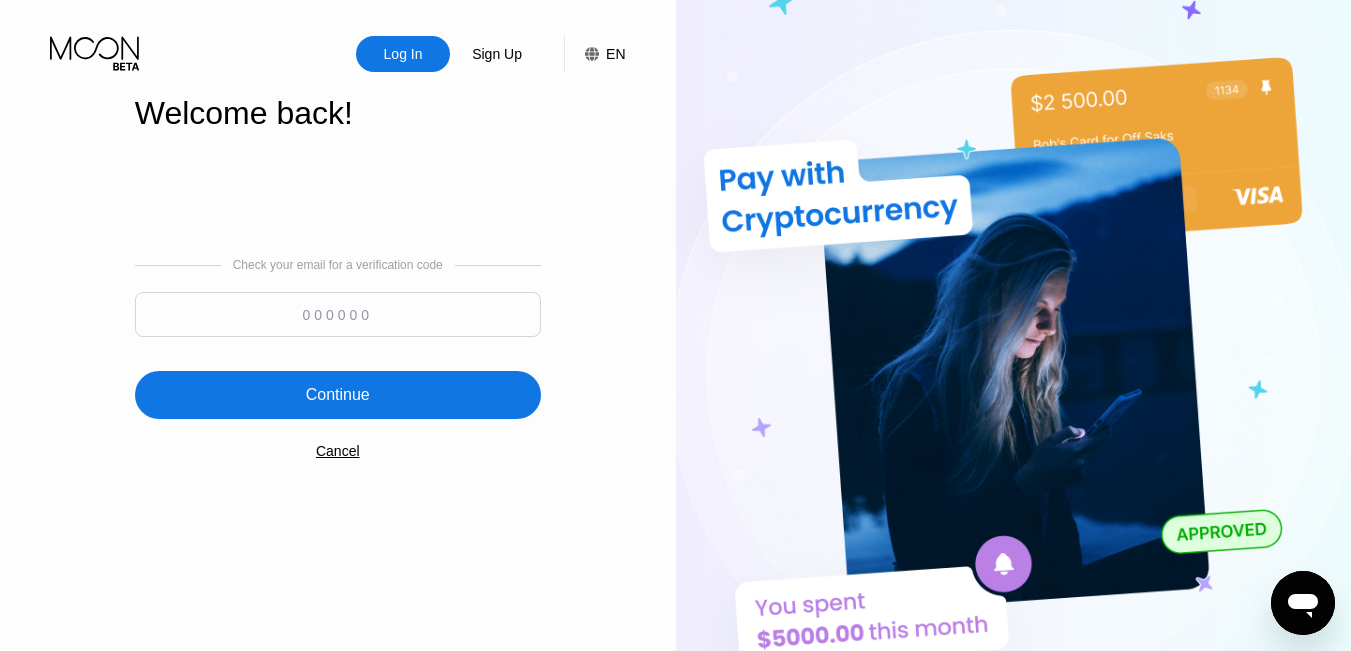 paste on "955426" 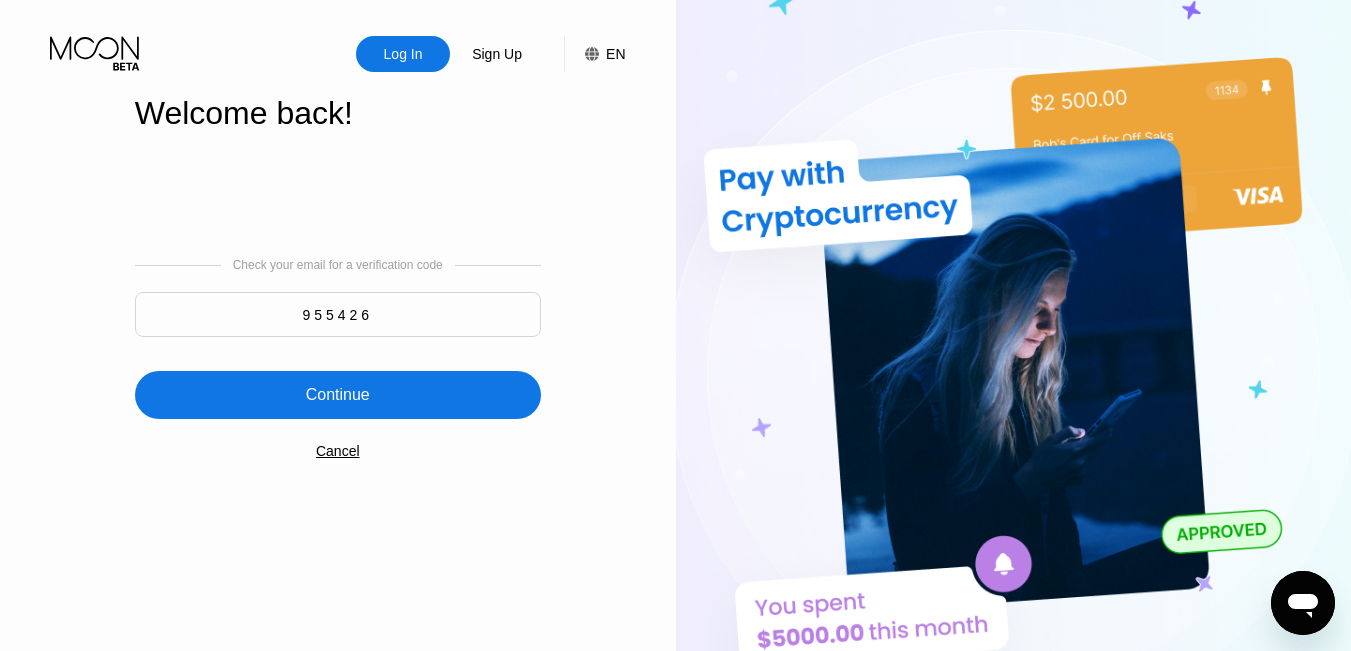 type on "955426" 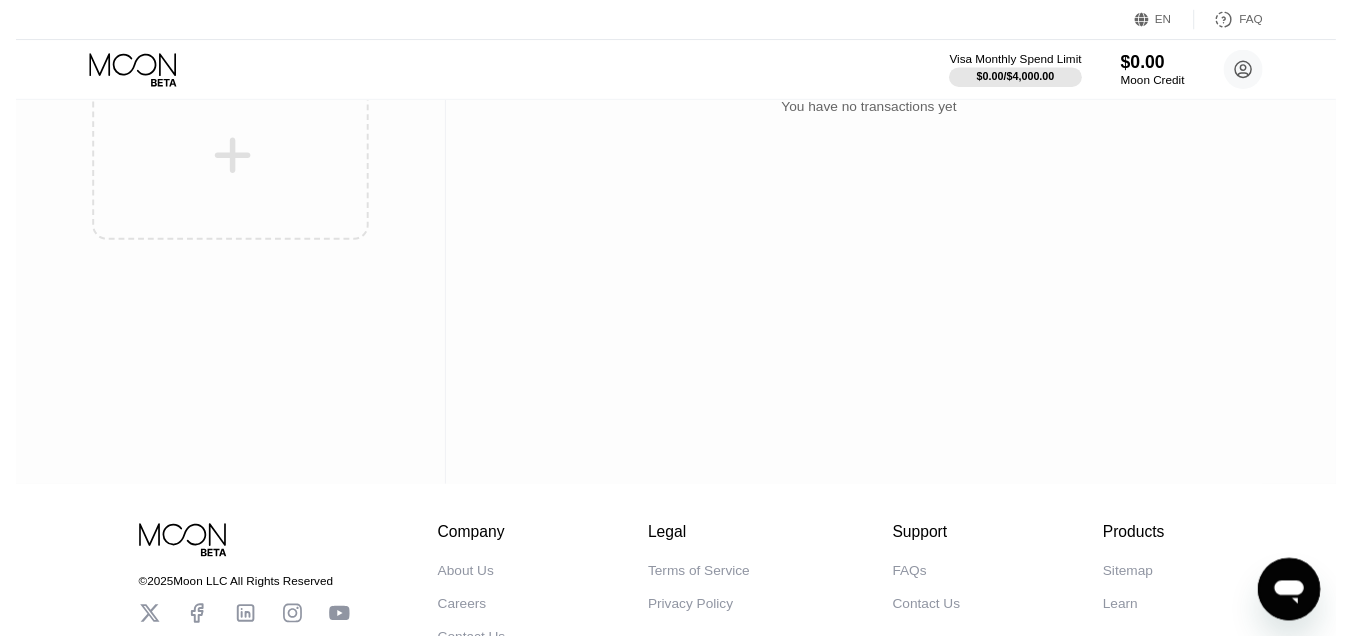 scroll, scrollTop: 0, scrollLeft: 0, axis: both 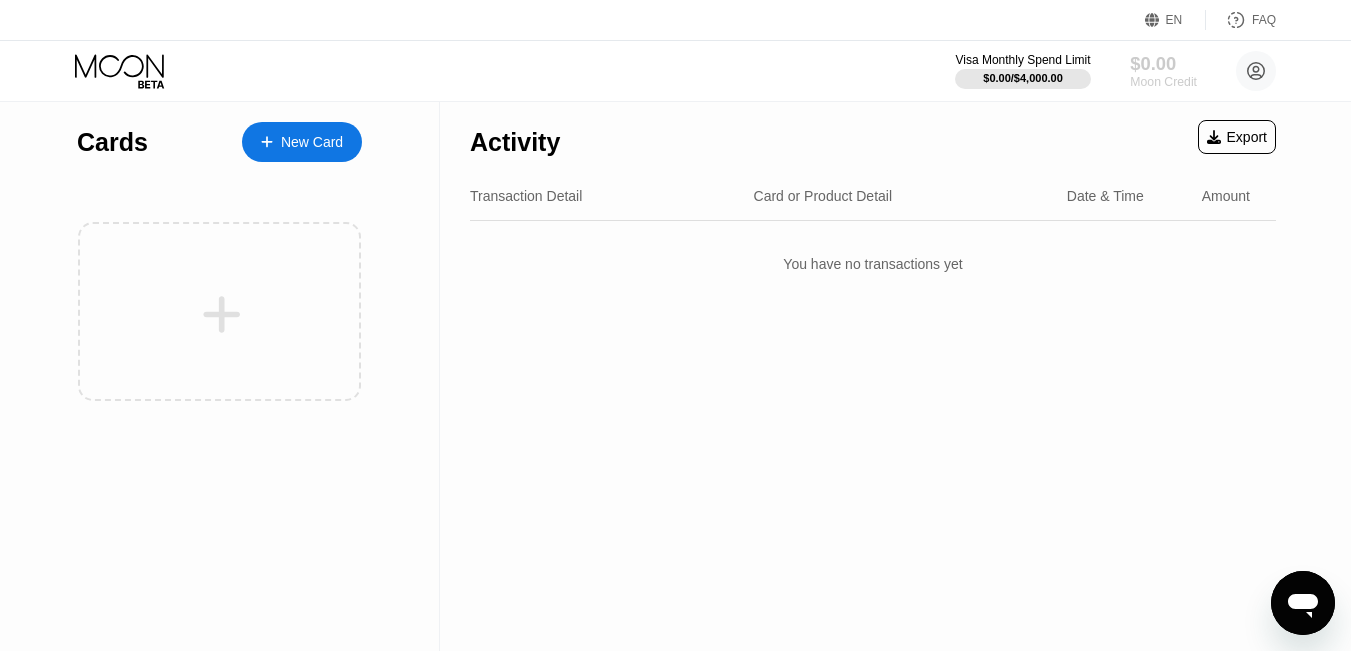 click on "$0.00" at bounding box center [1163, 63] 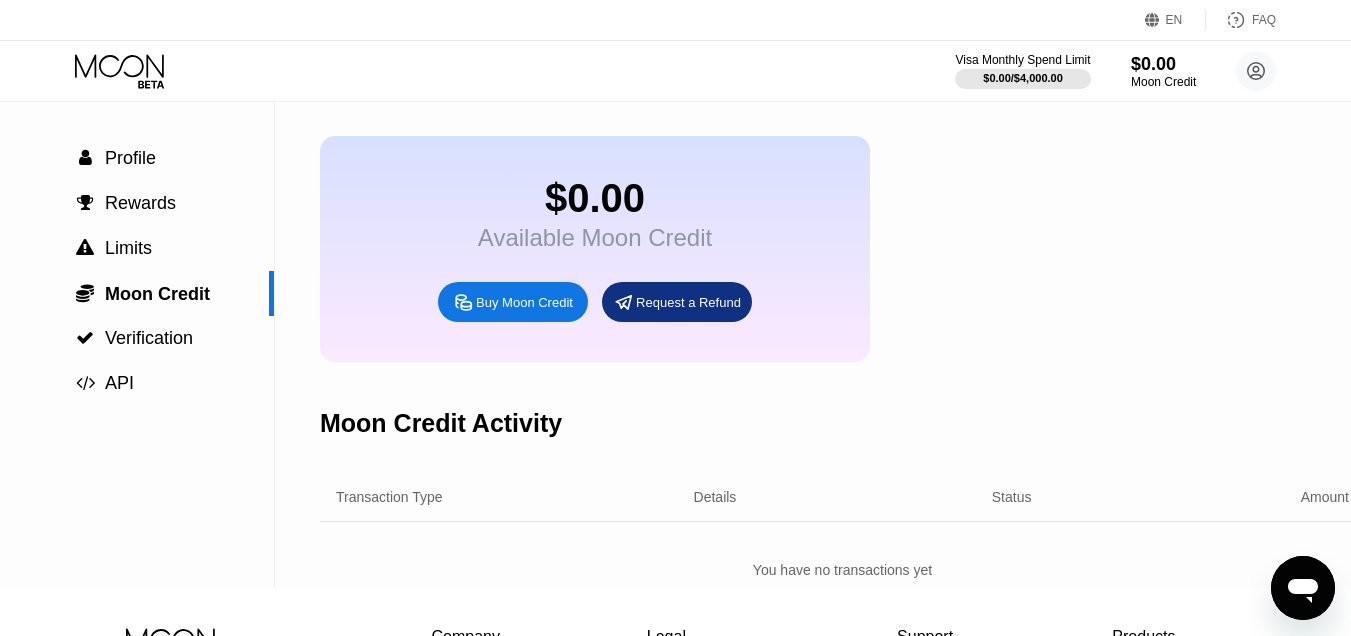 scroll, scrollTop: 0, scrollLeft: 0, axis: both 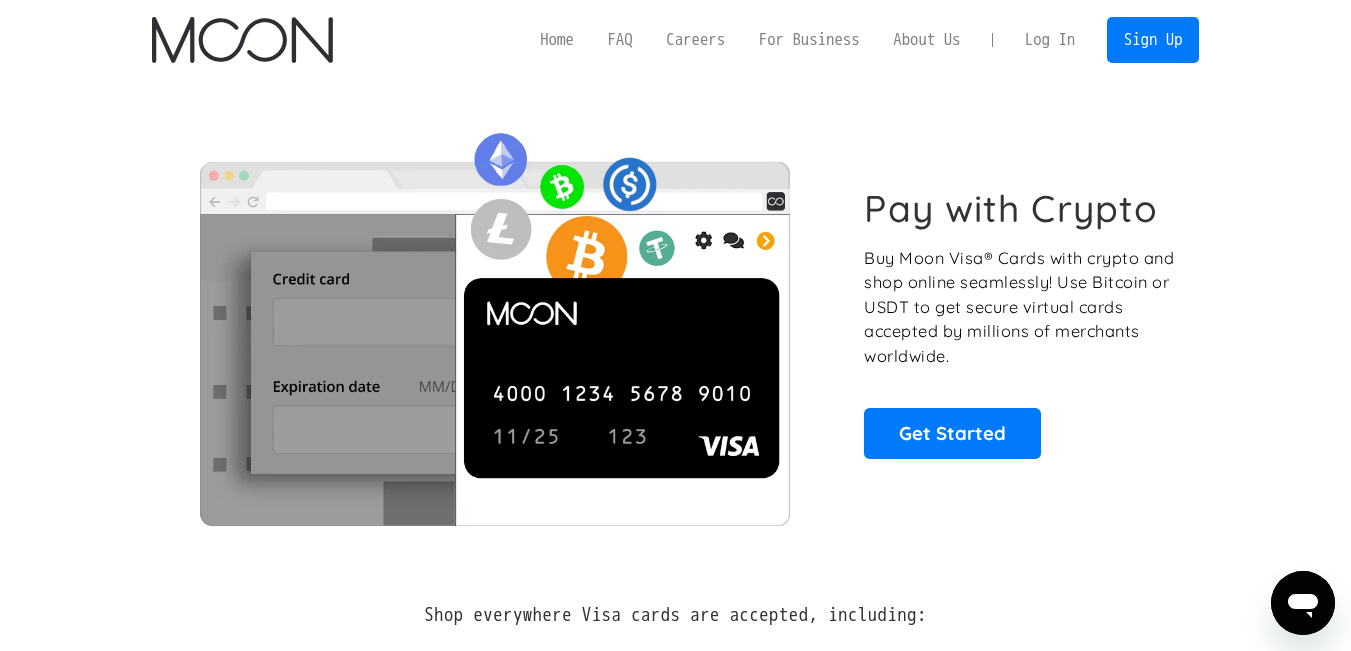 click on "Log In" at bounding box center [1050, 40] 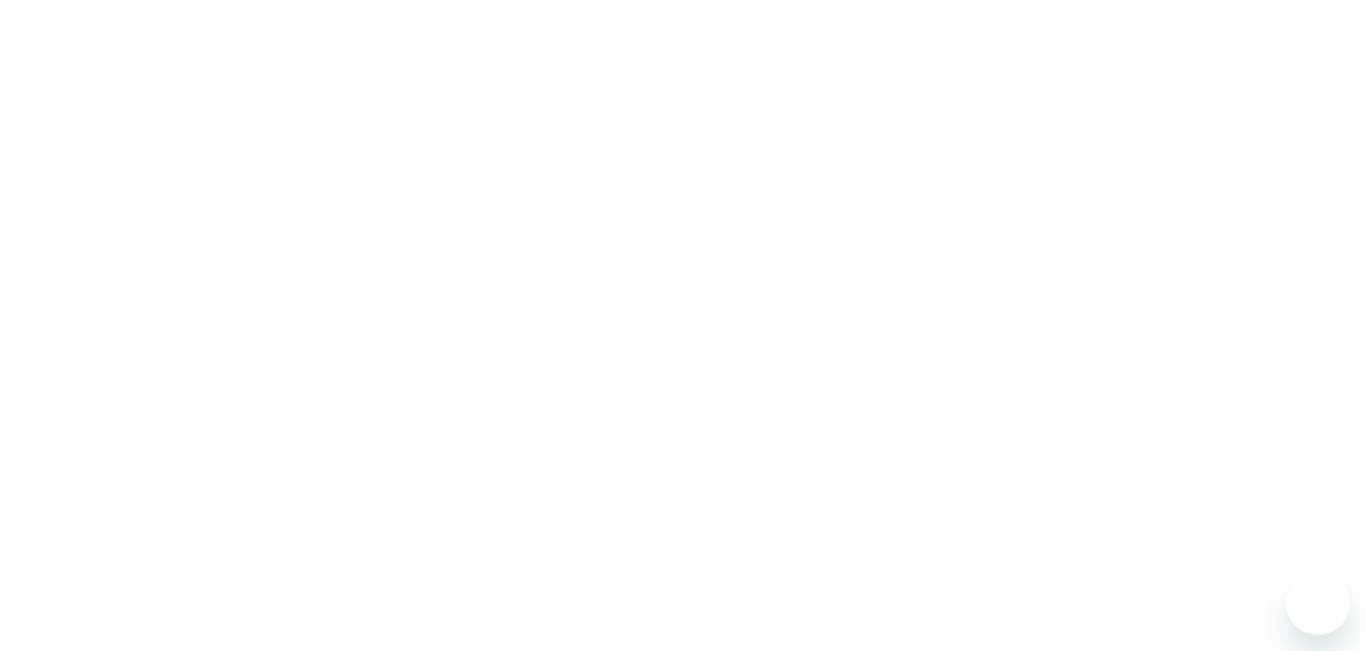 scroll, scrollTop: 0, scrollLeft: 0, axis: both 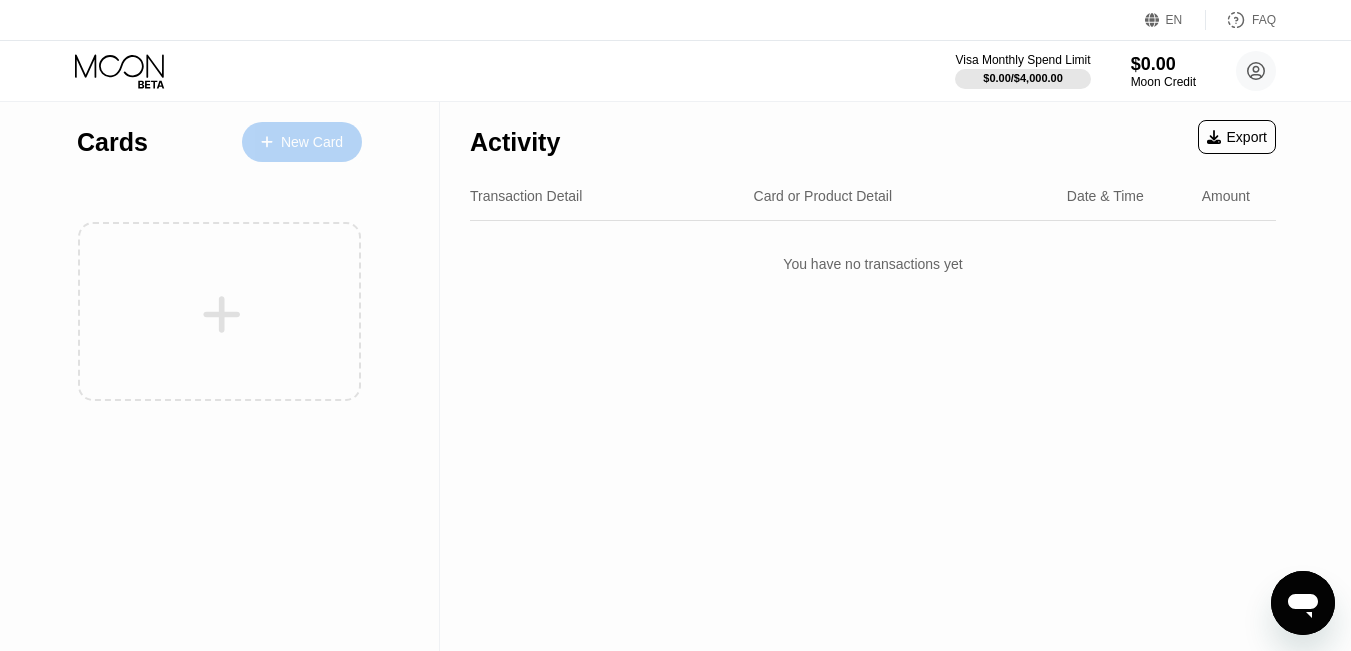 click on "New Card" at bounding box center [312, 142] 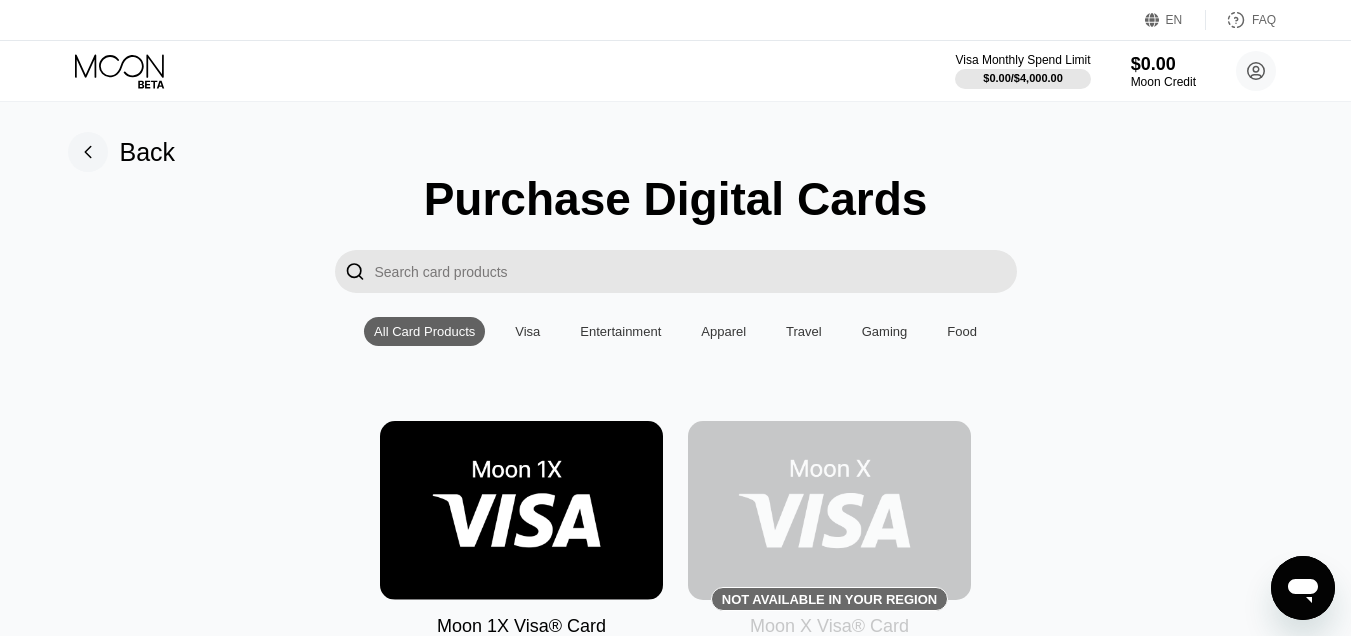 scroll, scrollTop: 200, scrollLeft: 0, axis: vertical 